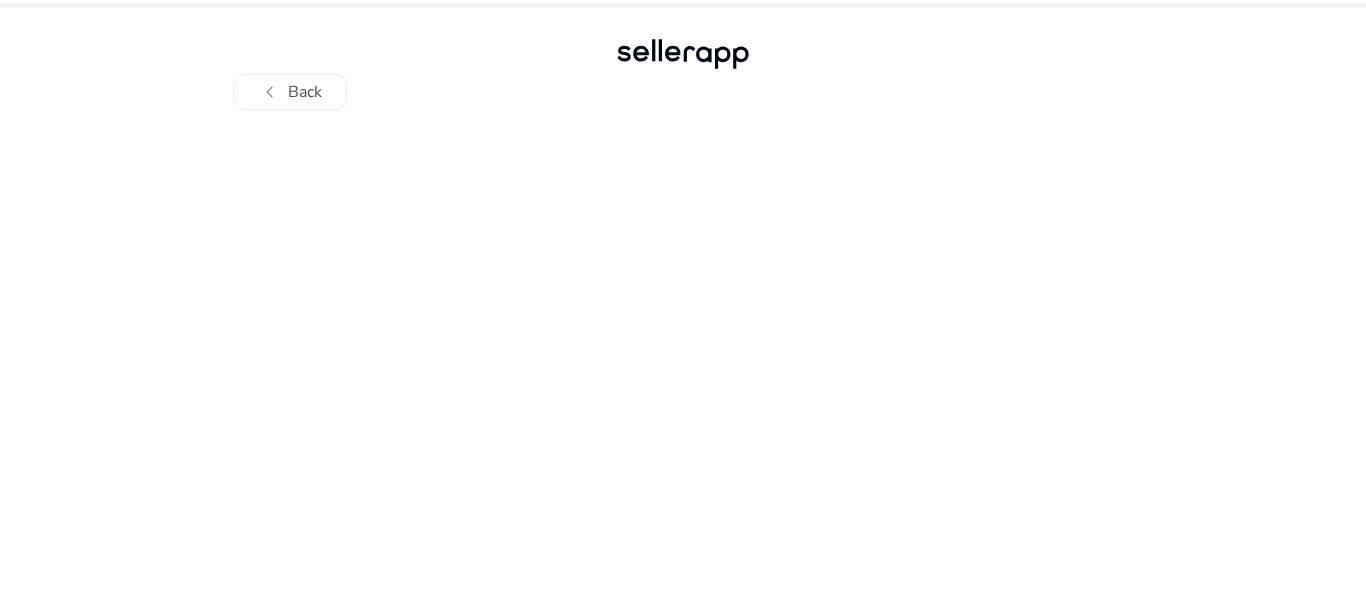 scroll, scrollTop: 0, scrollLeft: 0, axis: both 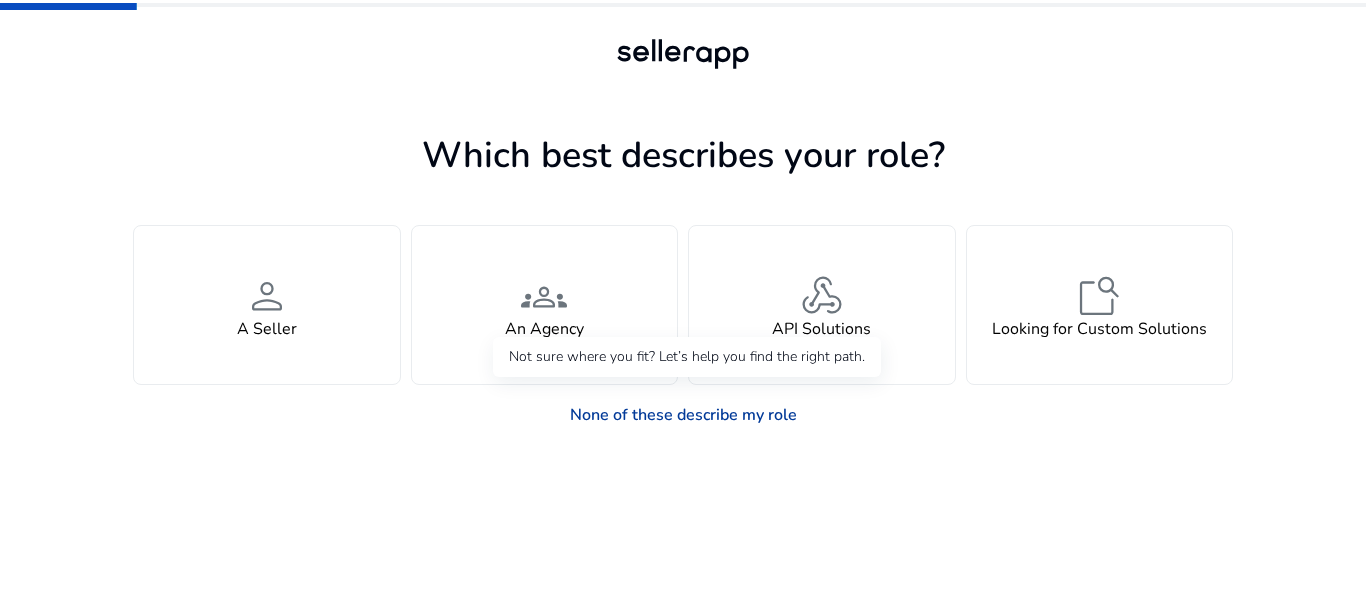 click on "None of these describe my role" 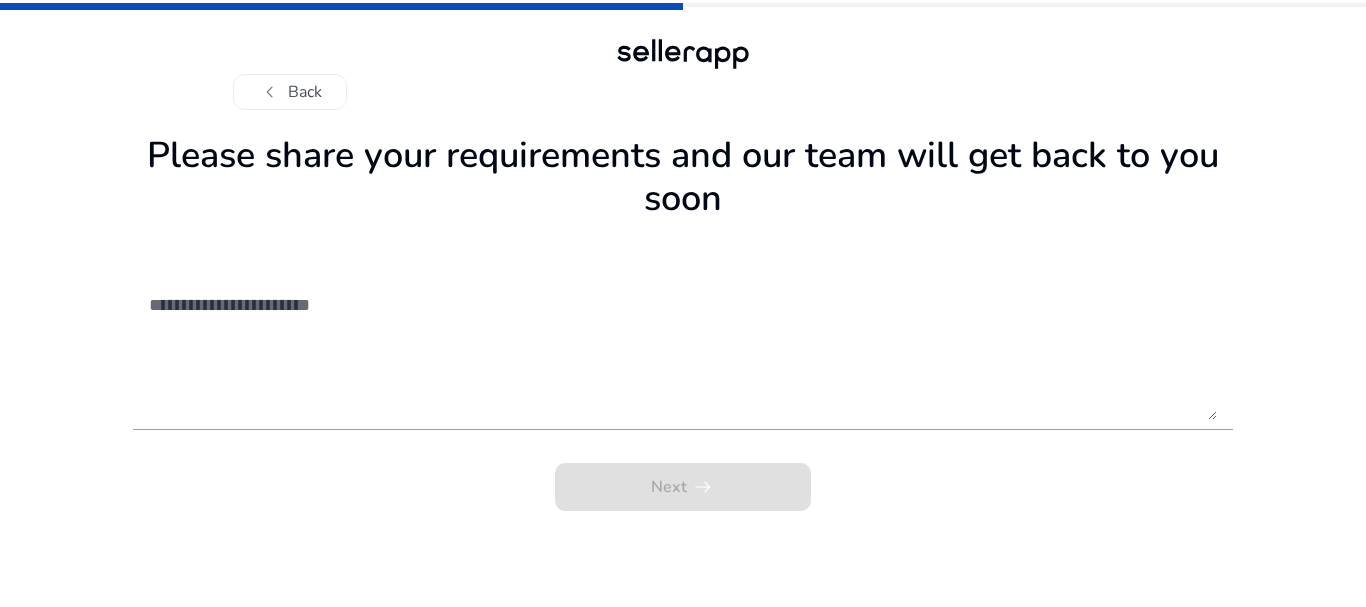 click on "Next   arrow_right_alt" 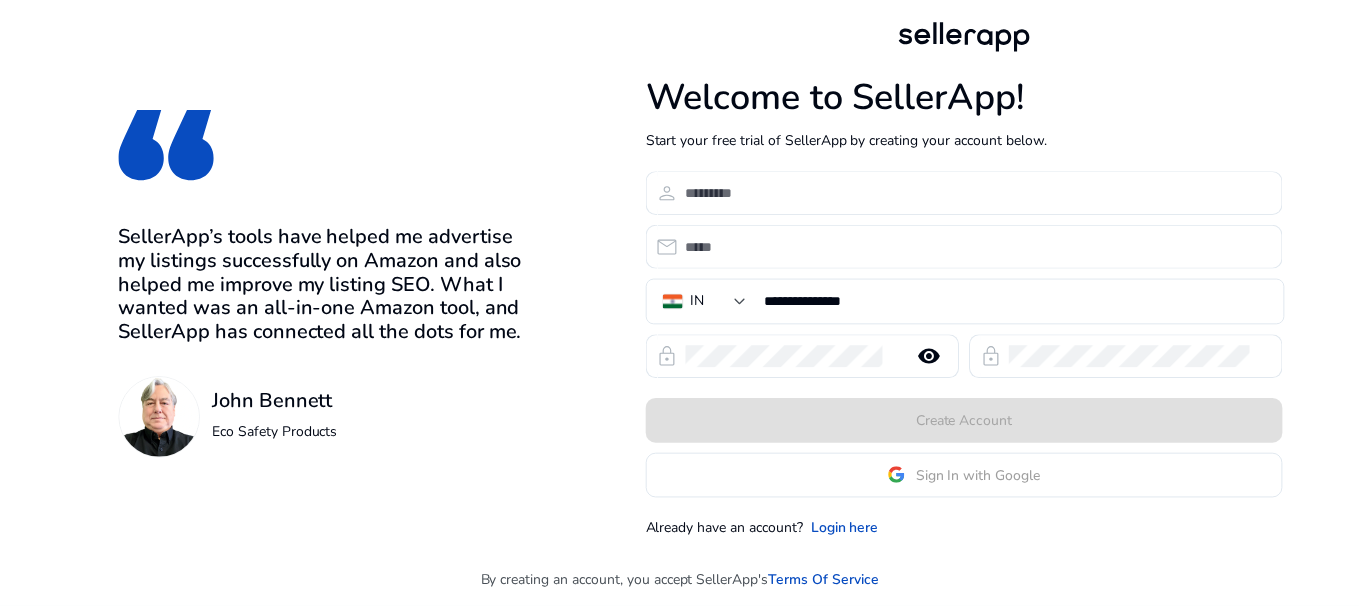scroll, scrollTop: 0, scrollLeft: 0, axis: both 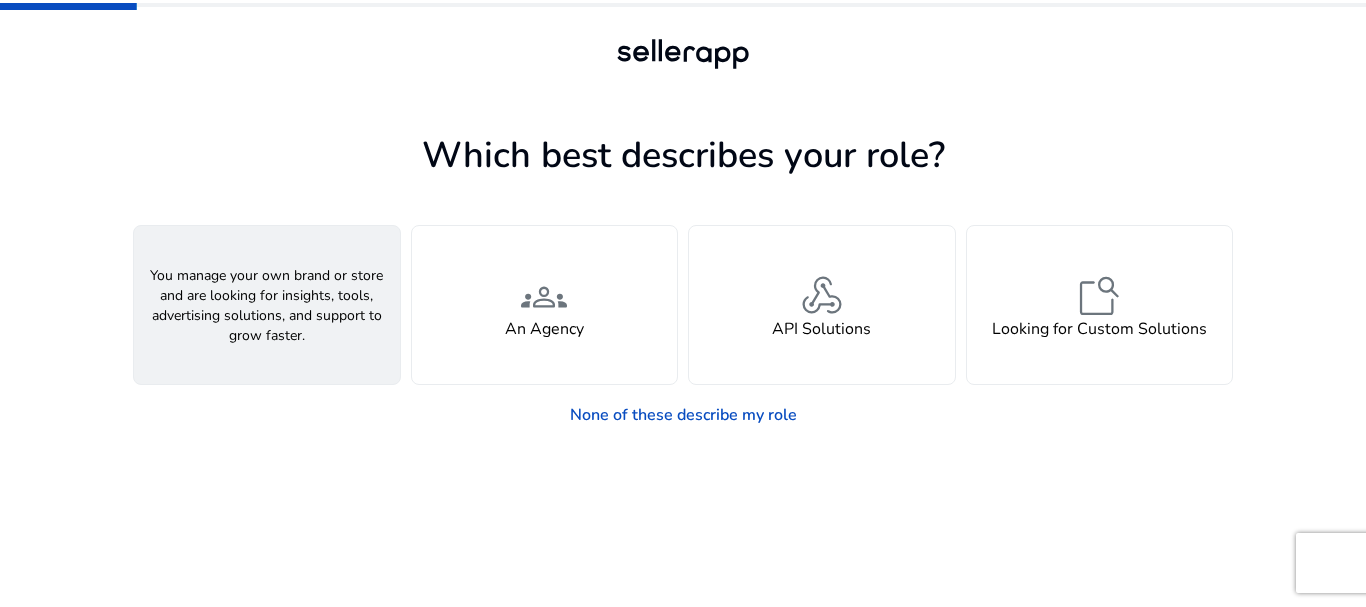 click on "A Seller" 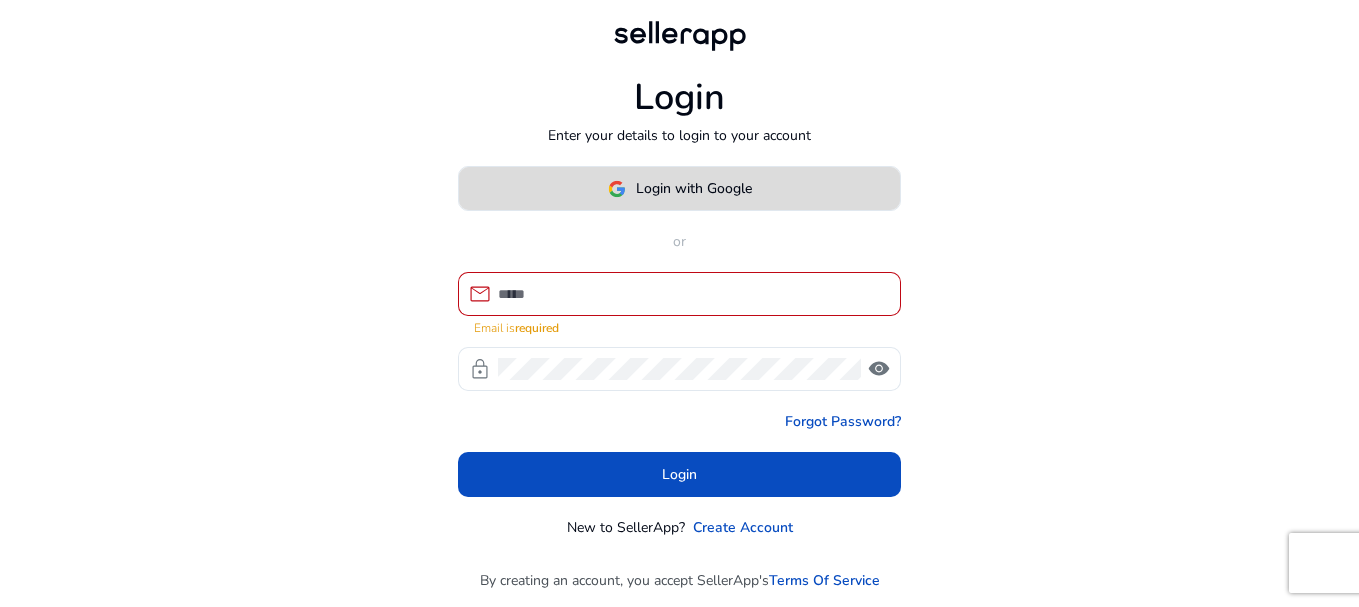 click on "Login with Google" 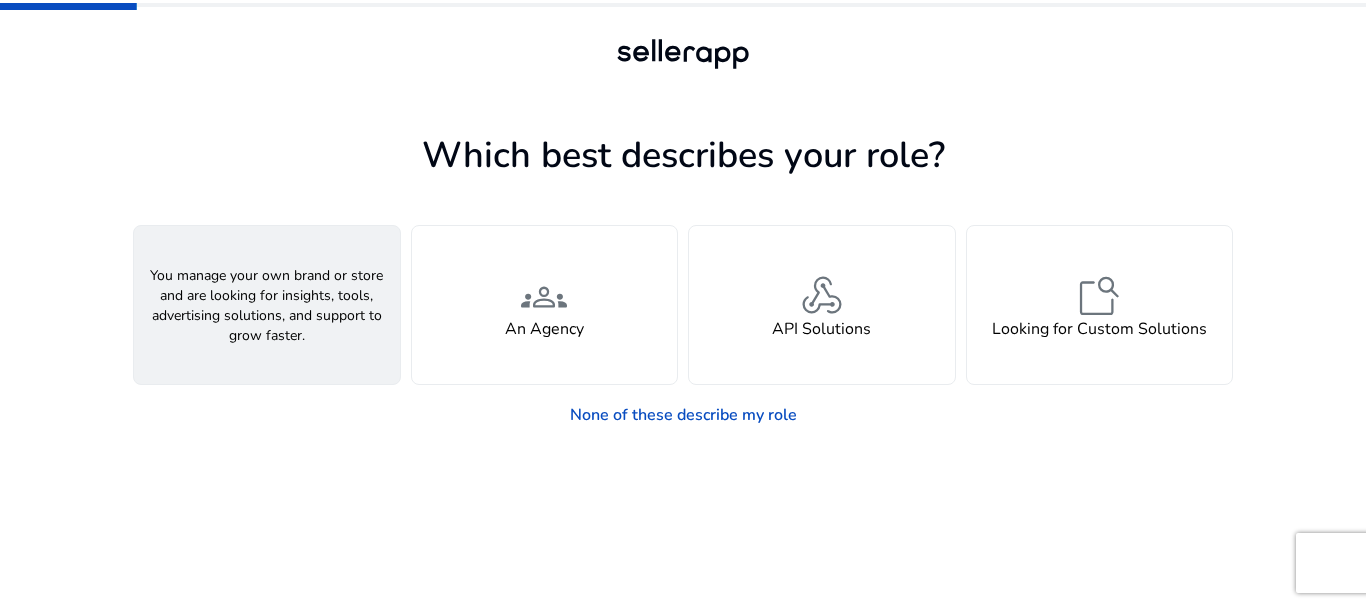 click on "A Seller" 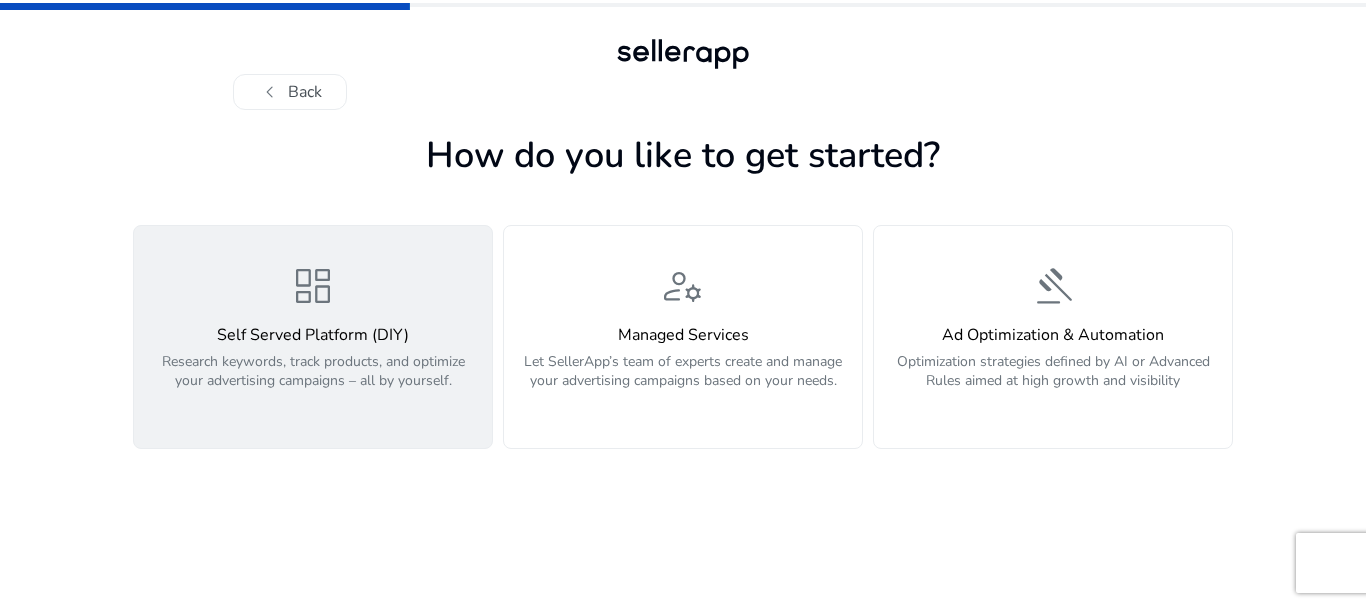 click on "dashboard  Self Served Platform (DIY)  Research keywords, track products, and optimize your advertising campaigns – all by yourself." 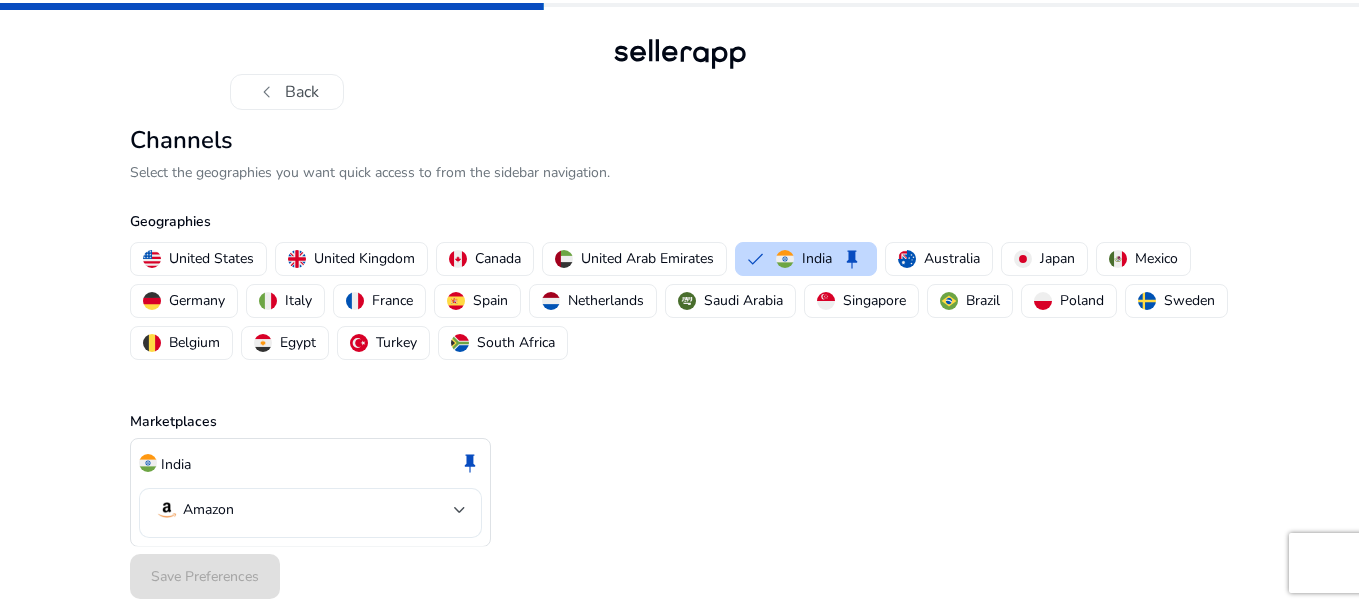 click on "Amazon" 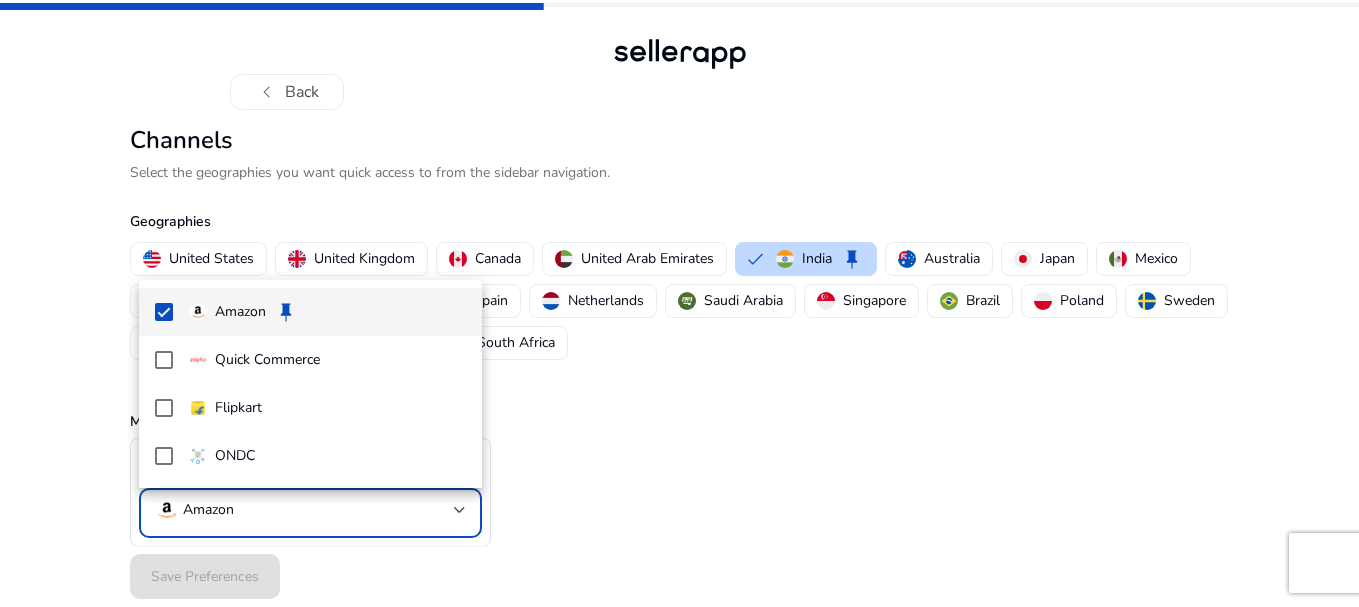 click at bounding box center (679, 303) 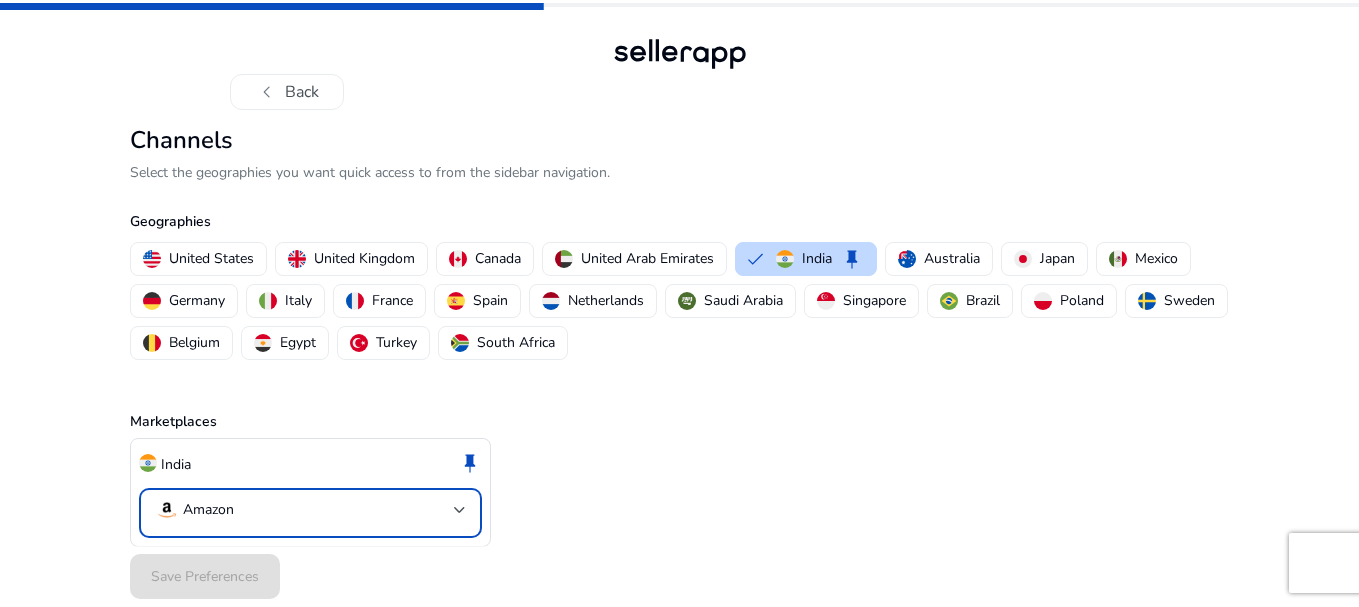 click on "Amazon" at bounding box center [194, 510] 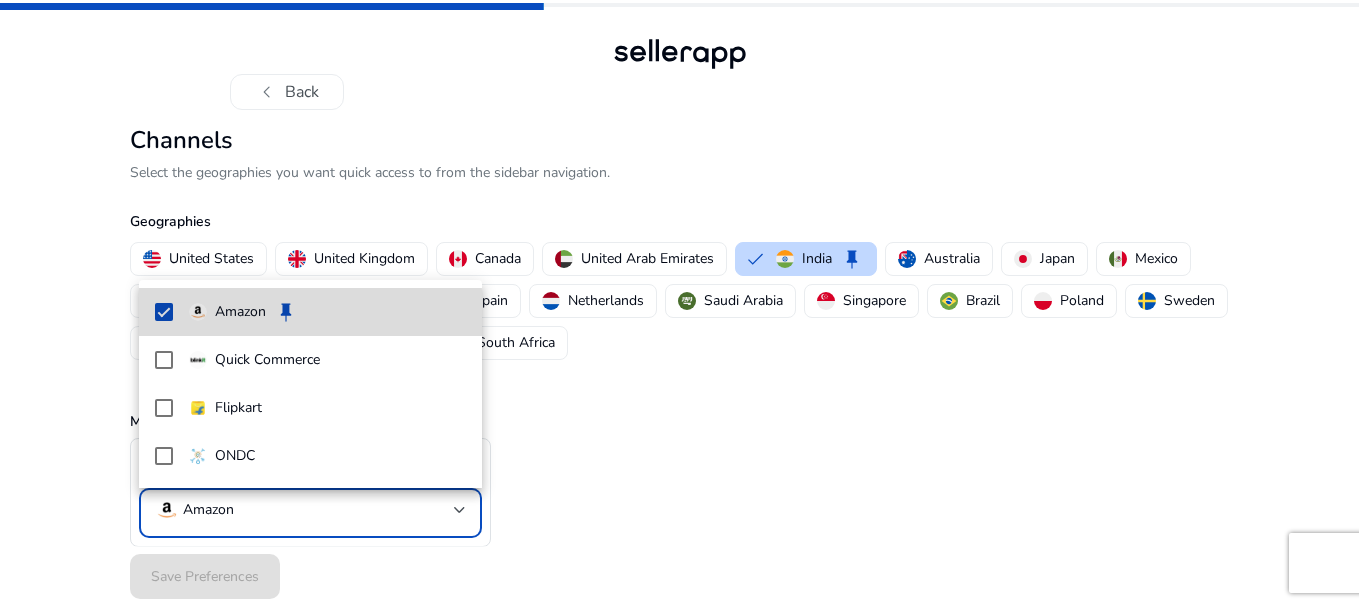 click on "Amazon" at bounding box center [240, 312] 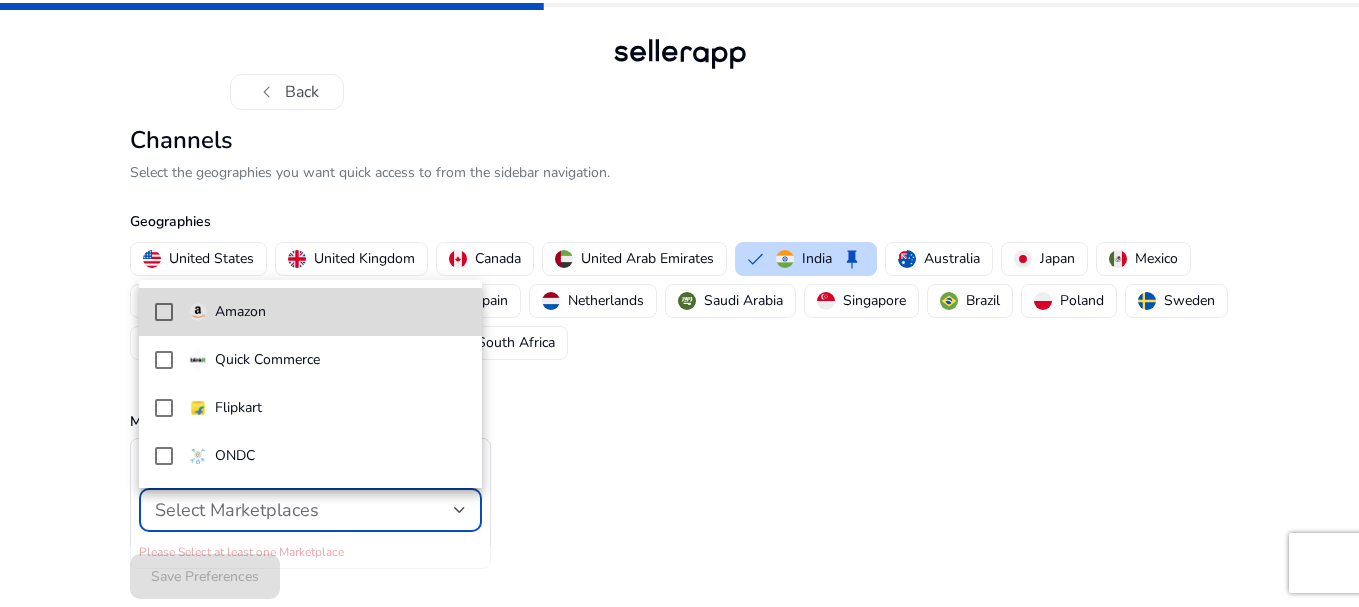 click on "Amazon" at bounding box center [240, 312] 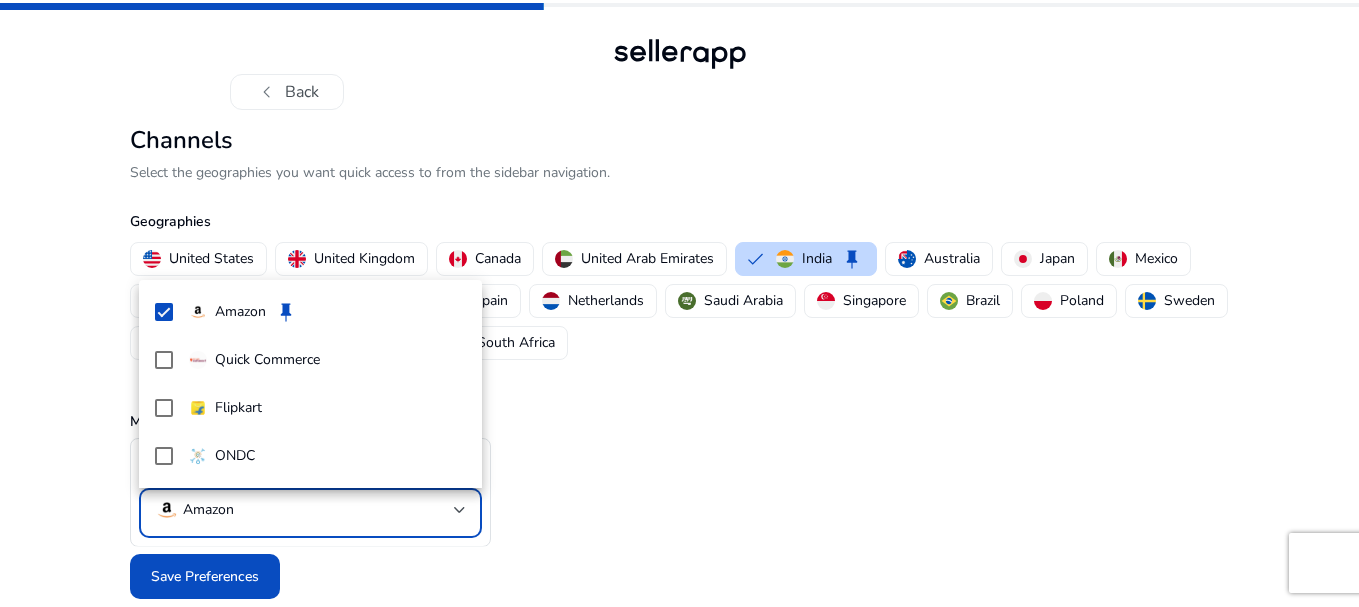 click at bounding box center (679, 303) 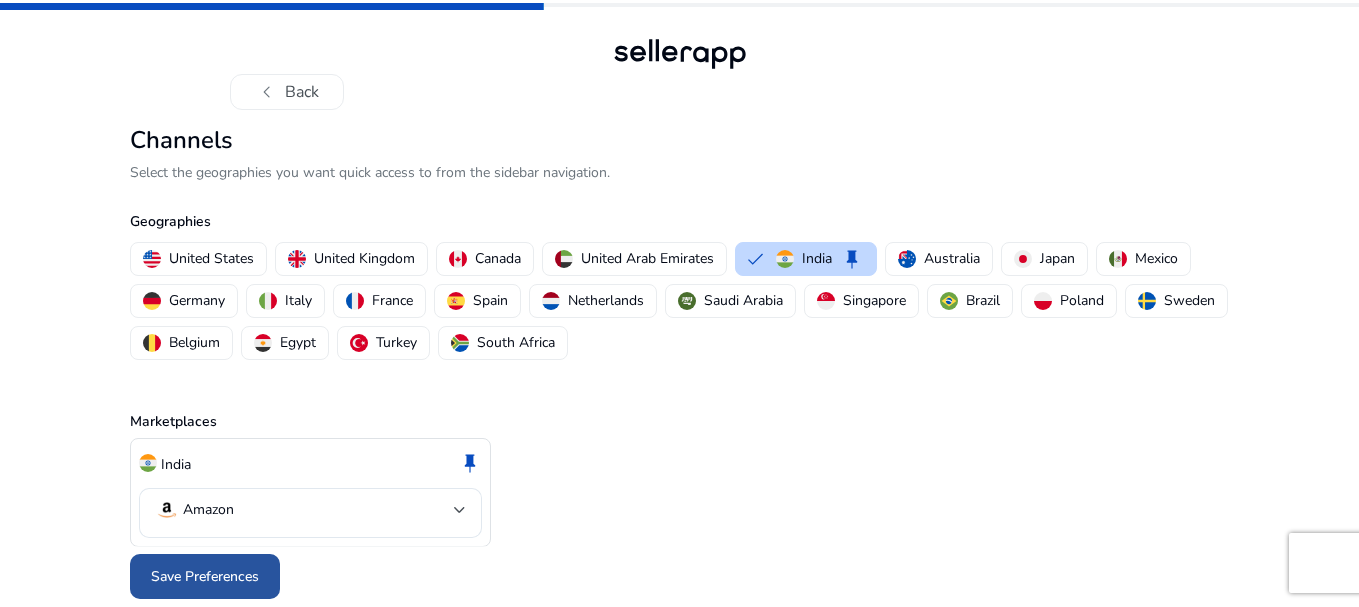 click on "Save Preferences" 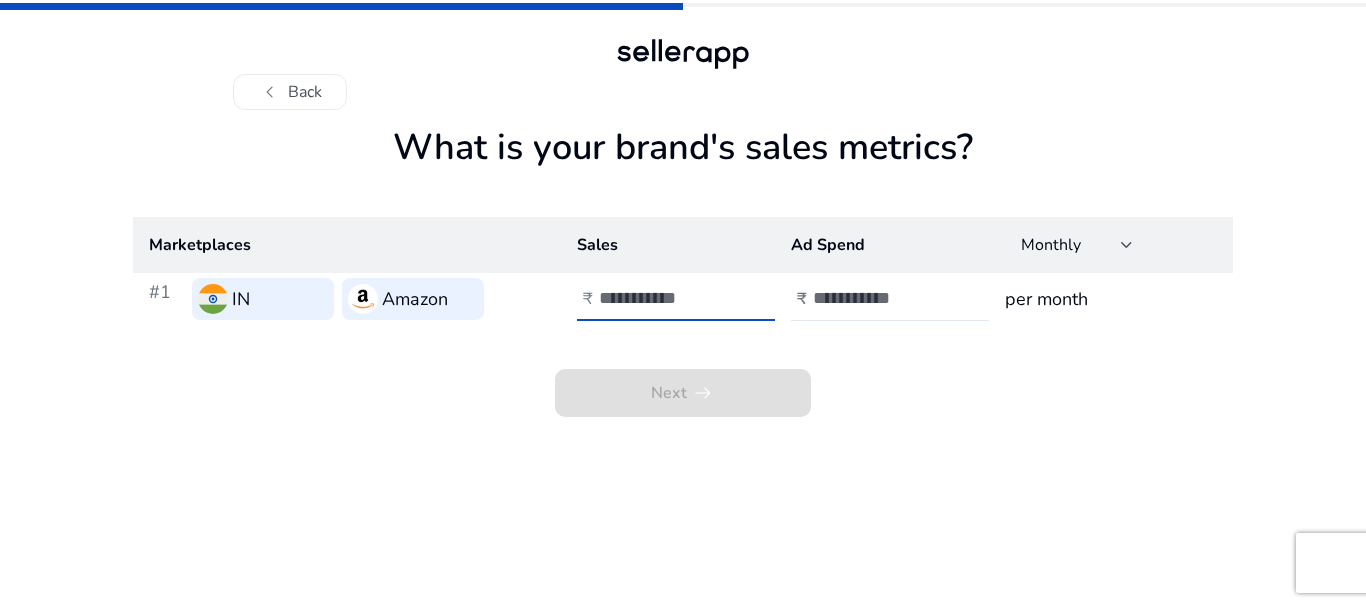click at bounding box center [666, 298] 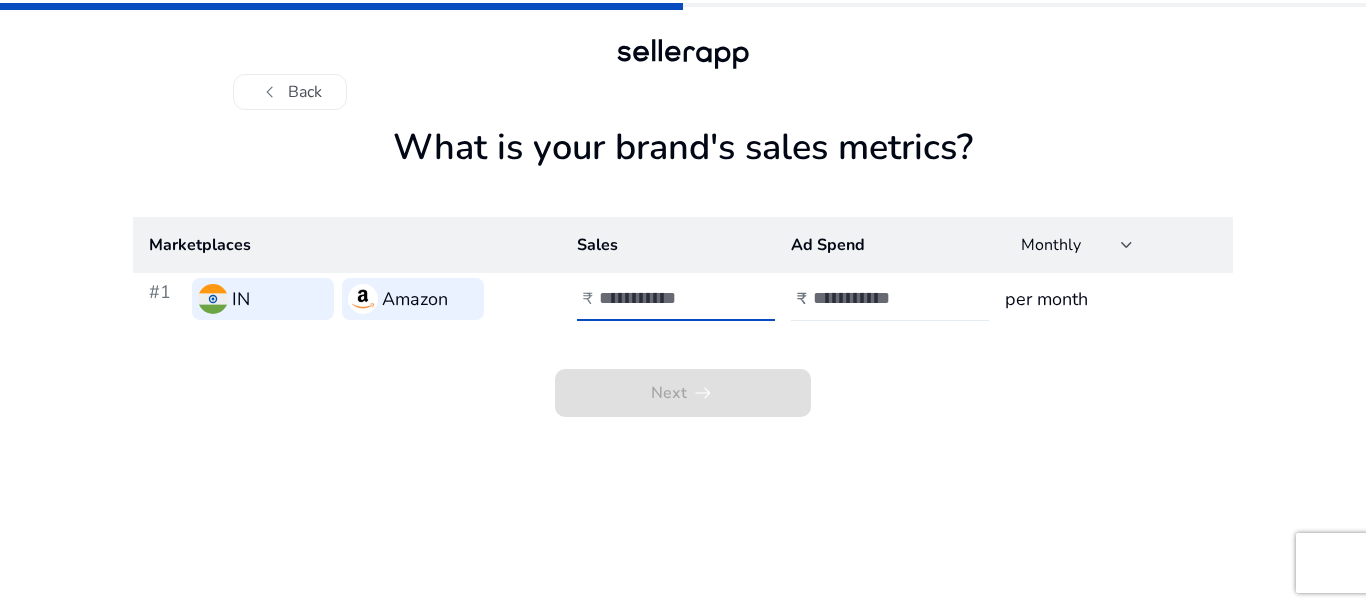 type on "***" 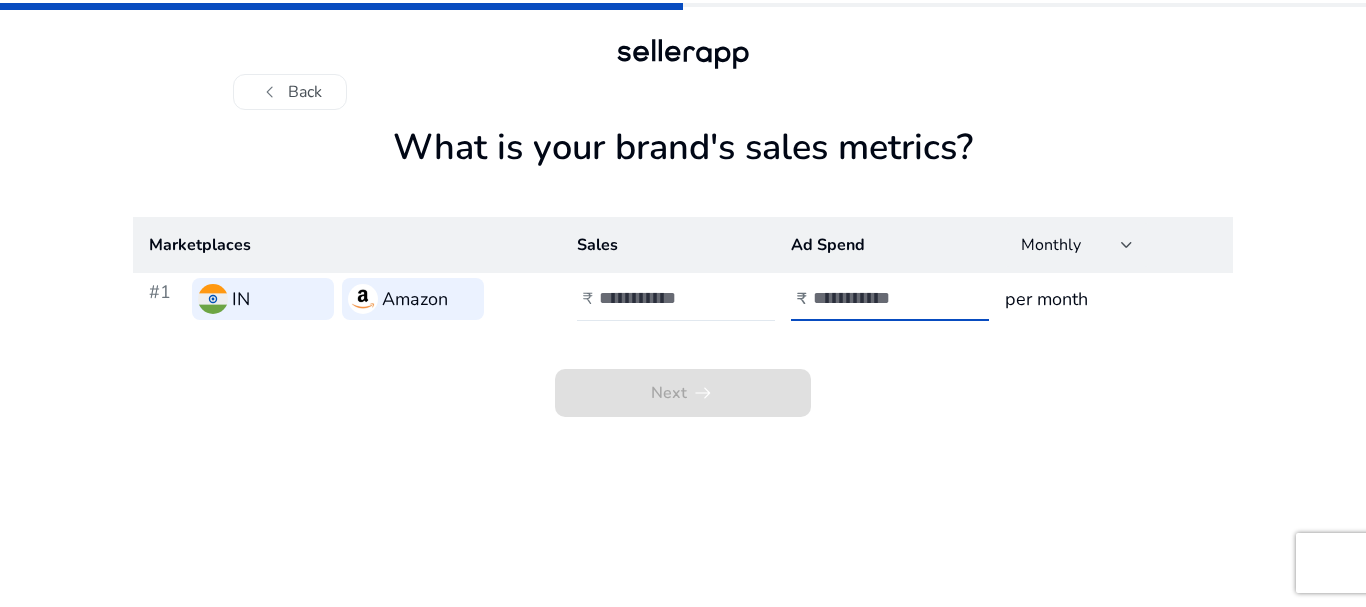 click at bounding box center (880, 298) 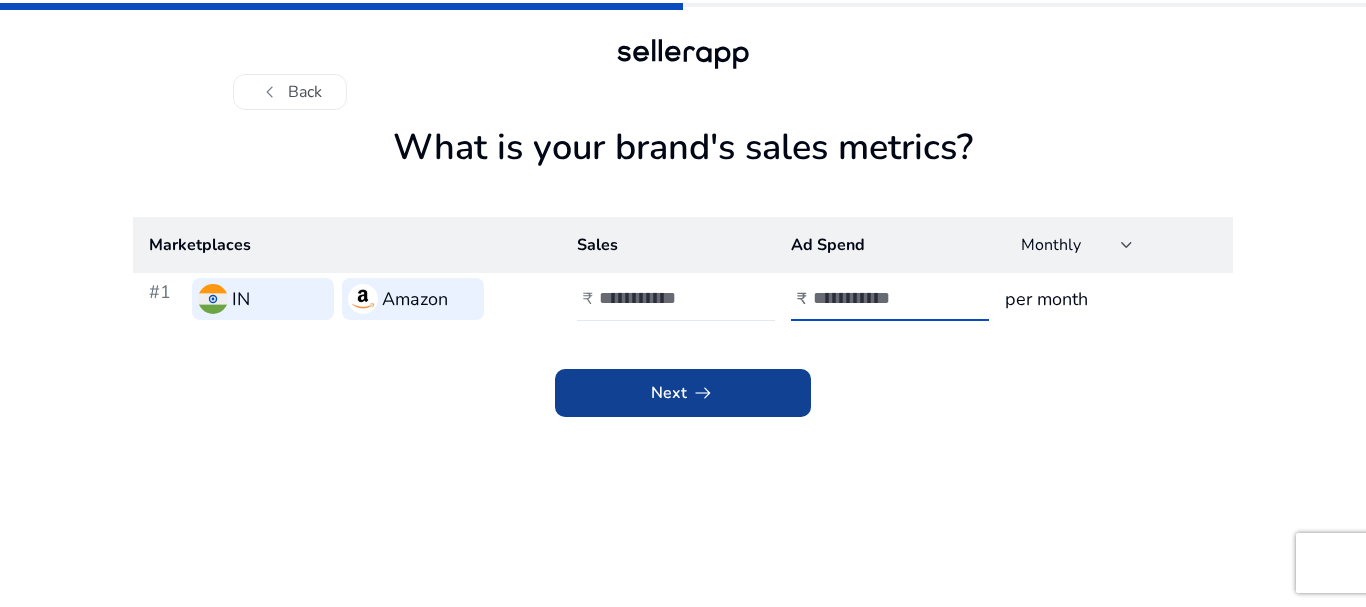 type on "*****" 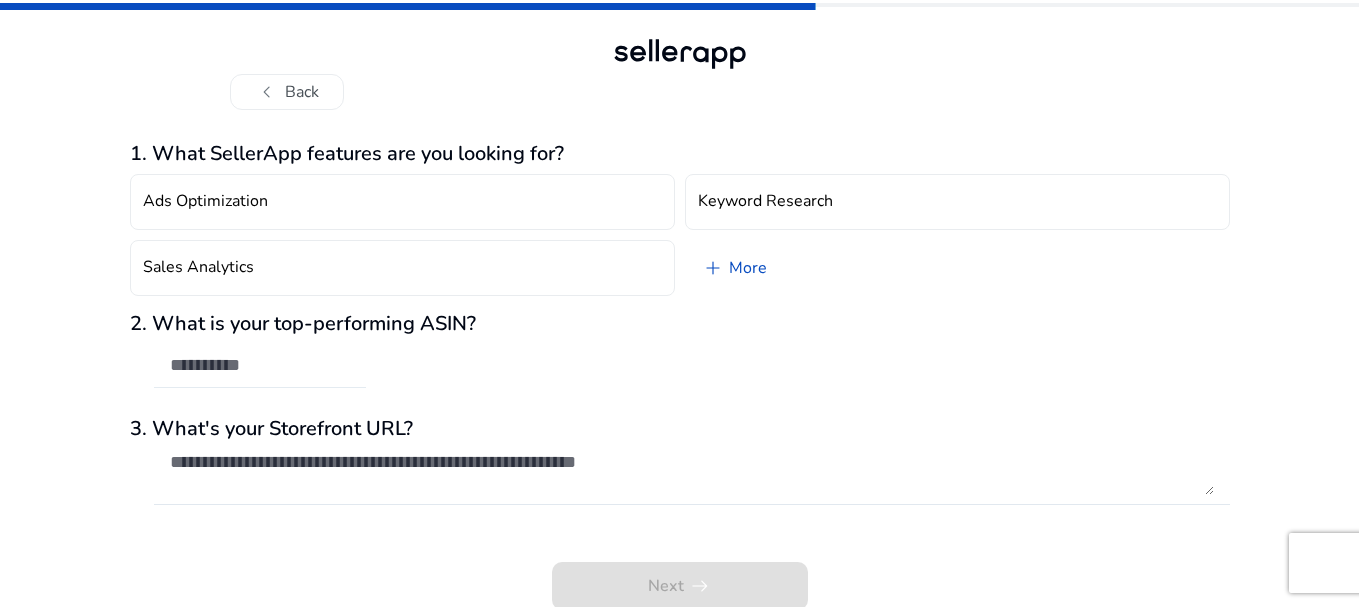 click 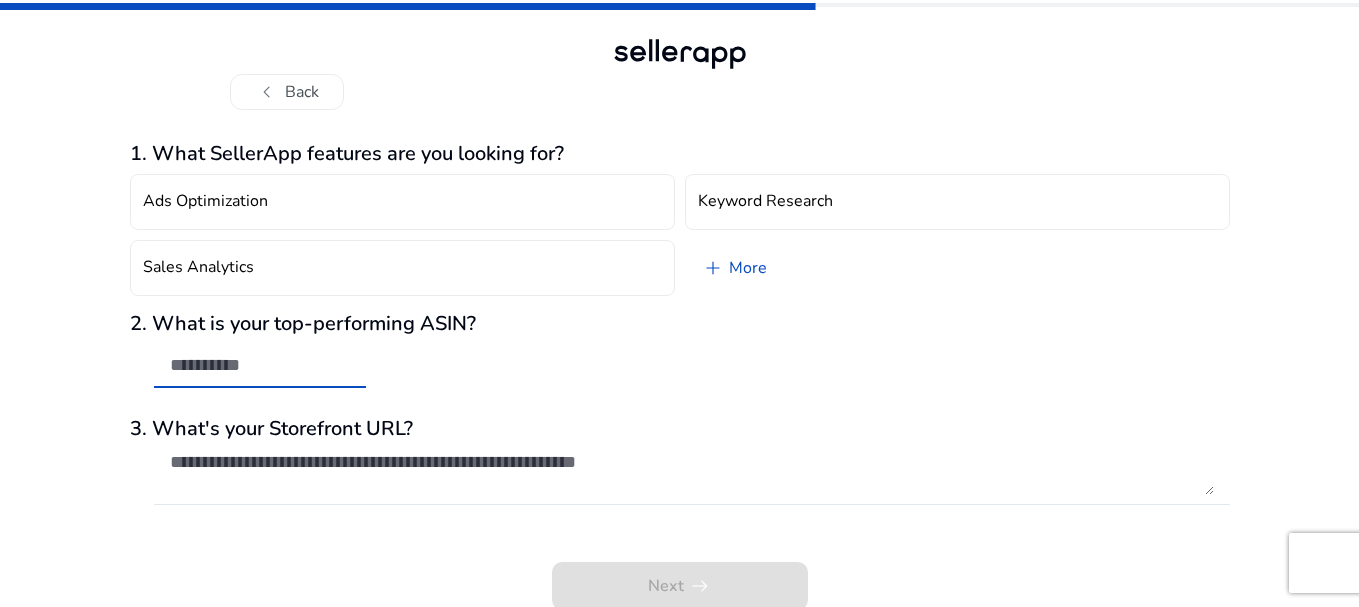 click 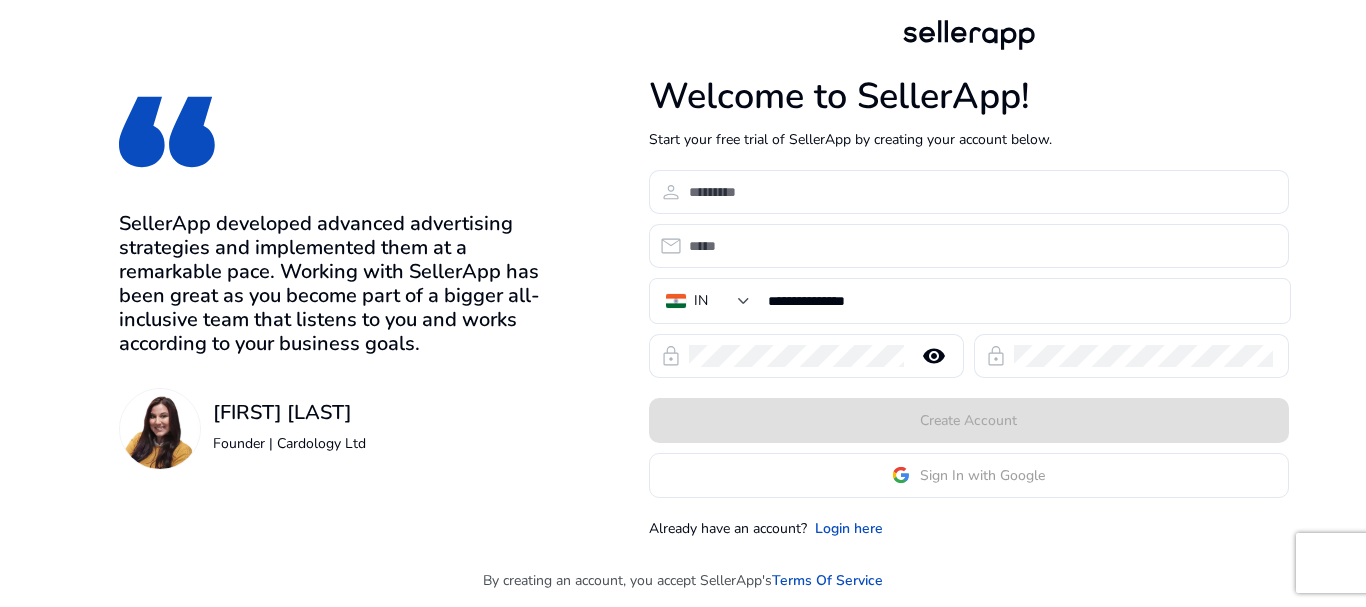scroll, scrollTop: 0, scrollLeft: 0, axis: both 